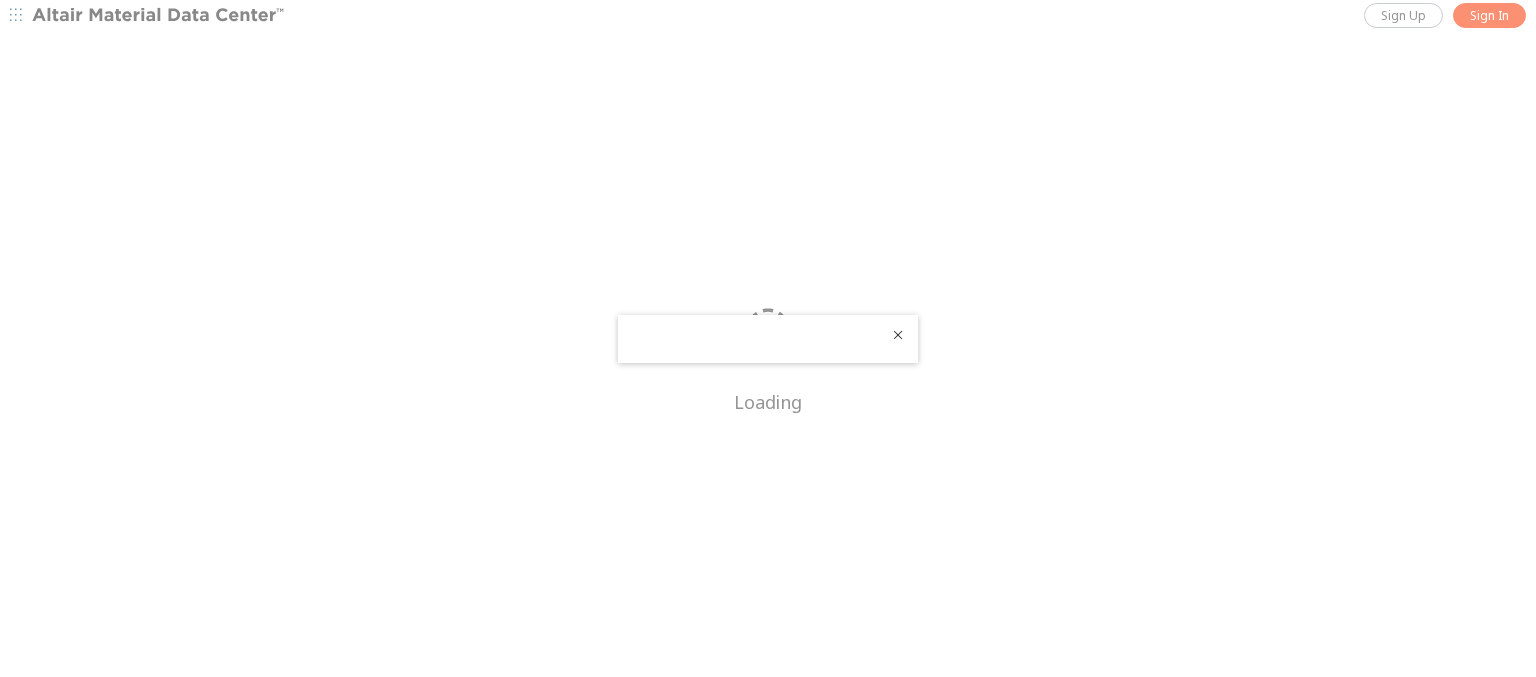 scroll, scrollTop: 0, scrollLeft: 0, axis: both 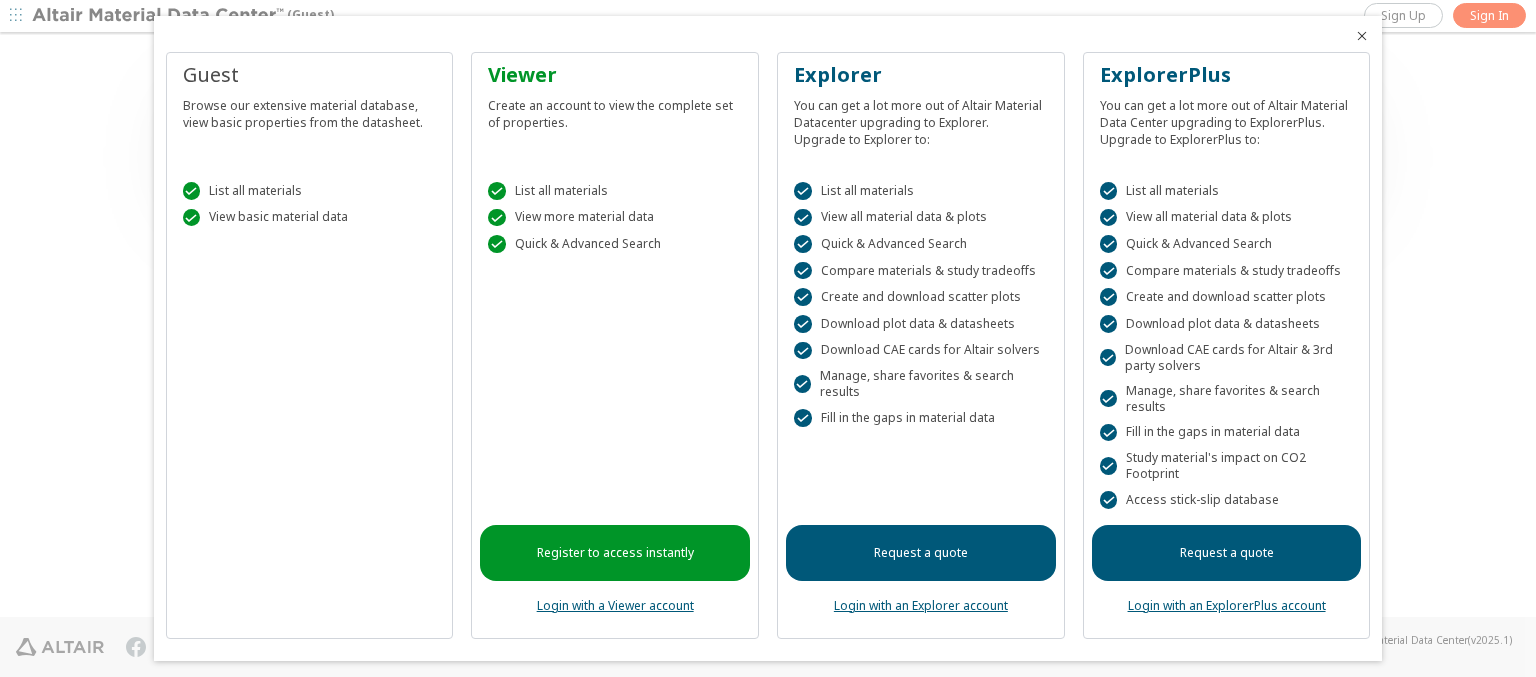 click at bounding box center [1362, 36] 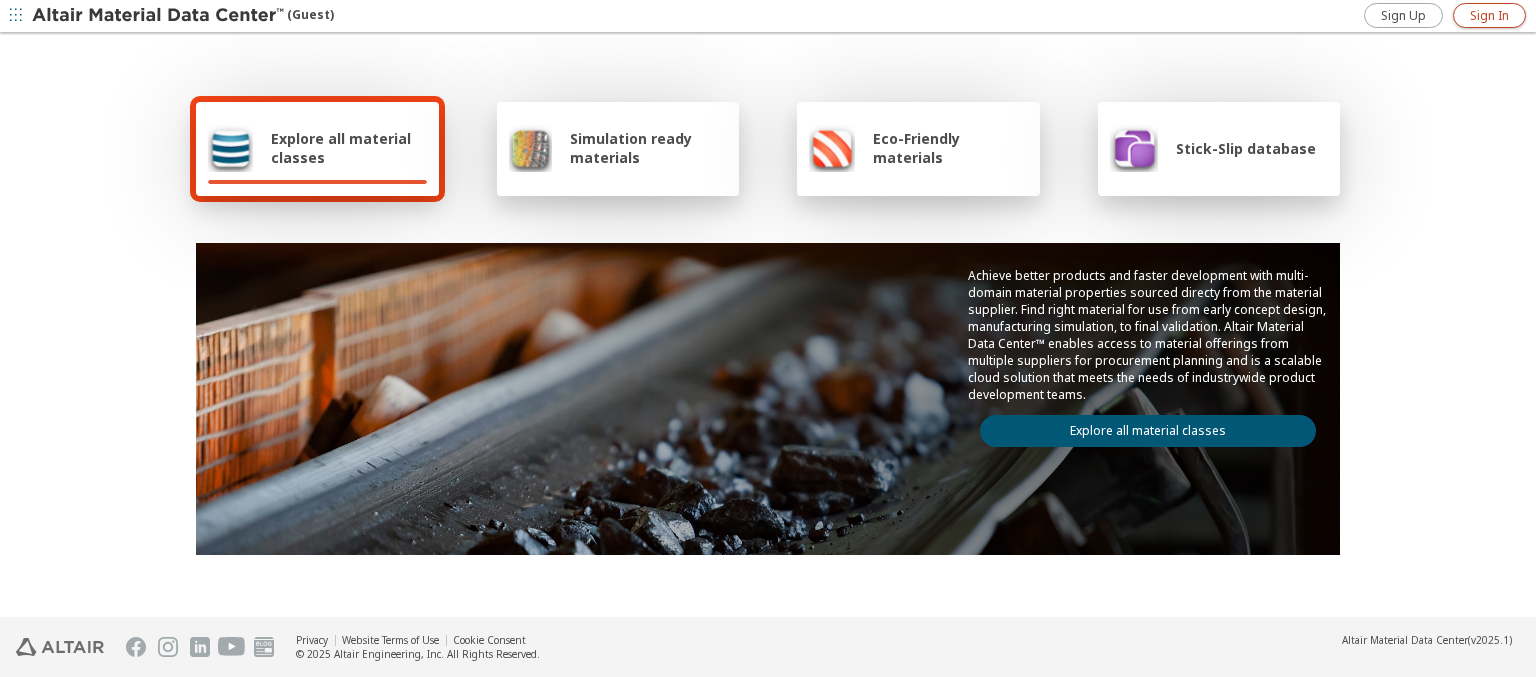 click on "Sign In" at bounding box center [1489, 16] 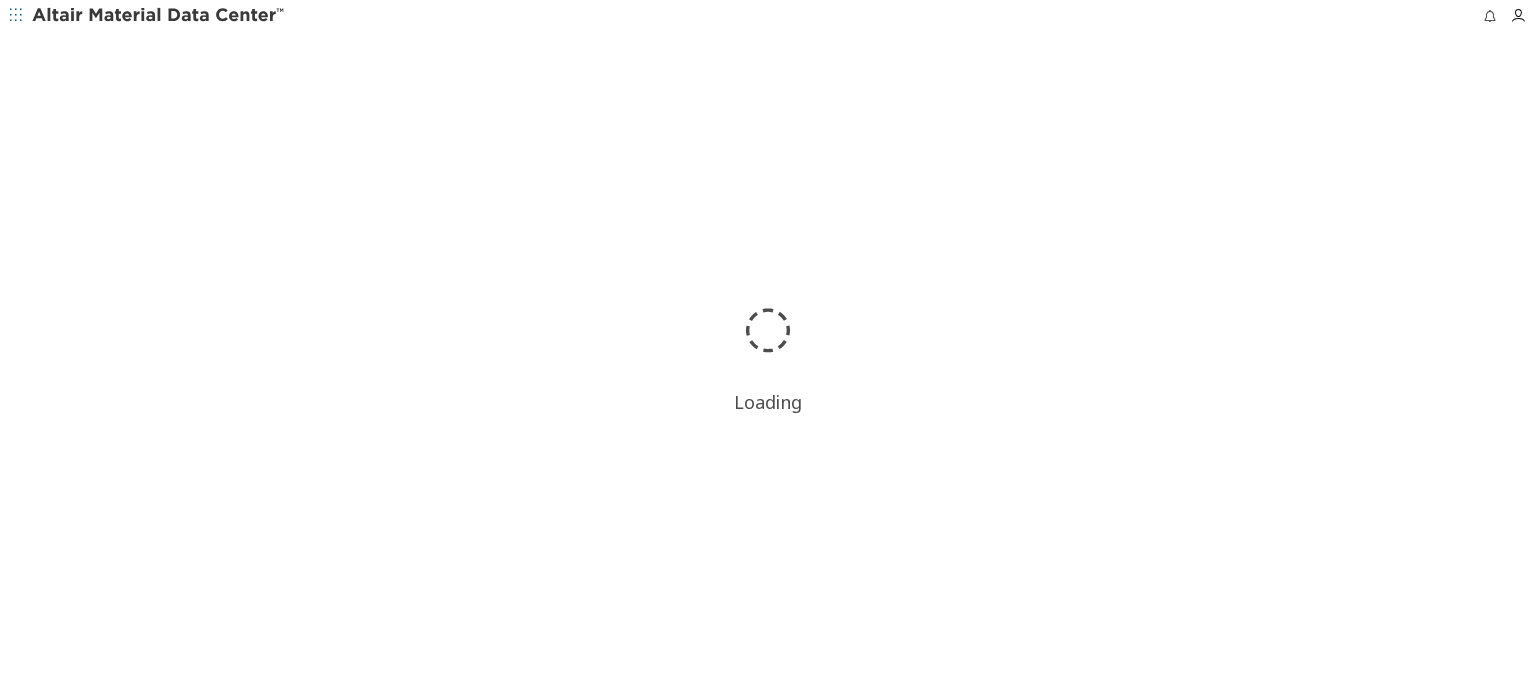 scroll, scrollTop: 0, scrollLeft: 0, axis: both 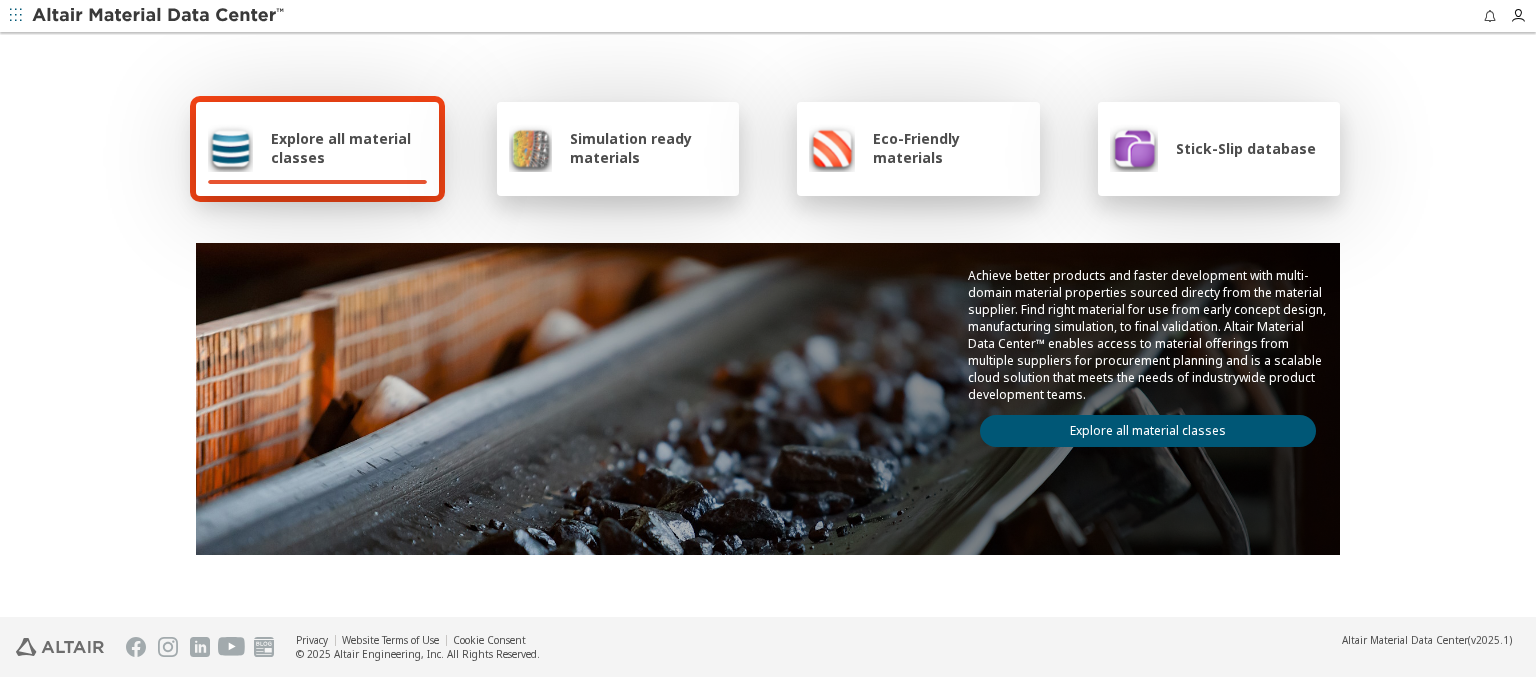click at bounding box center [159, 16] 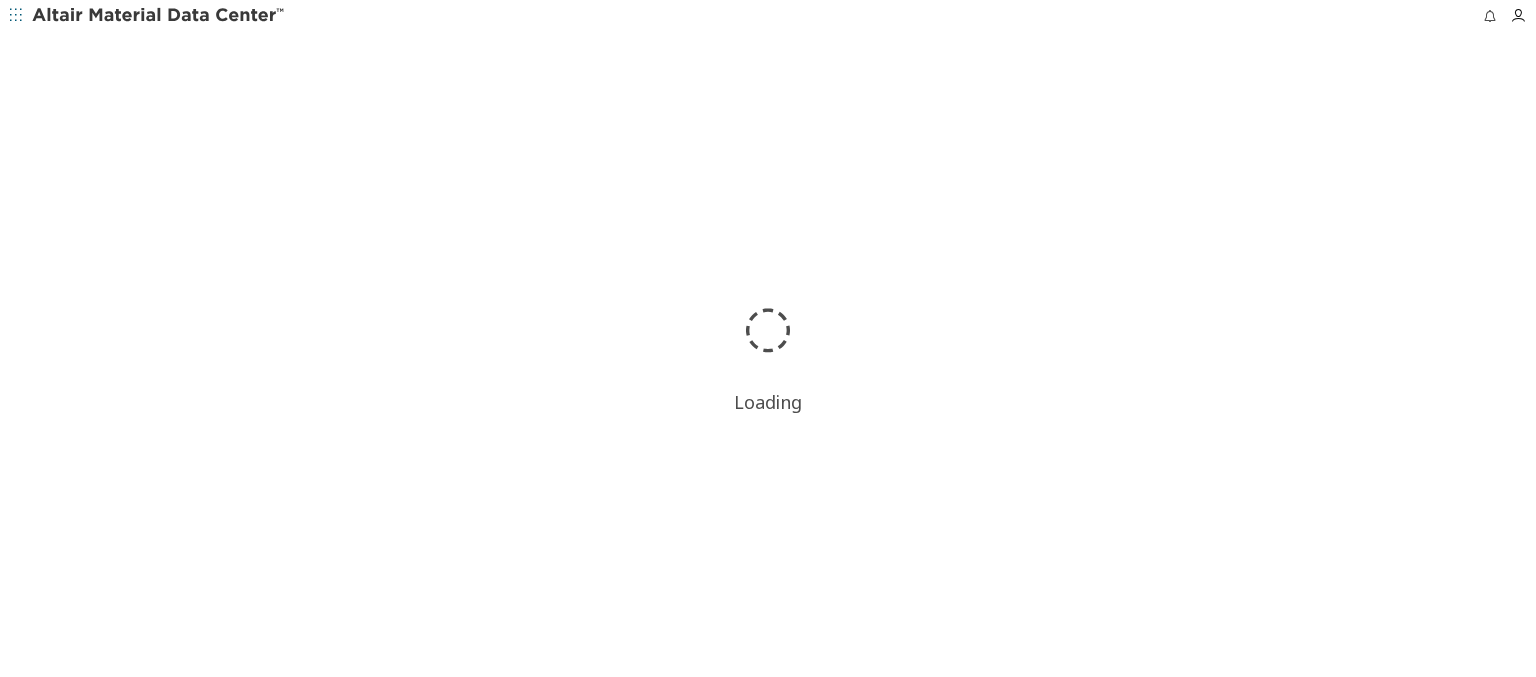 scroll, scrollTop: 0, scrollLeft: 0, axis: both 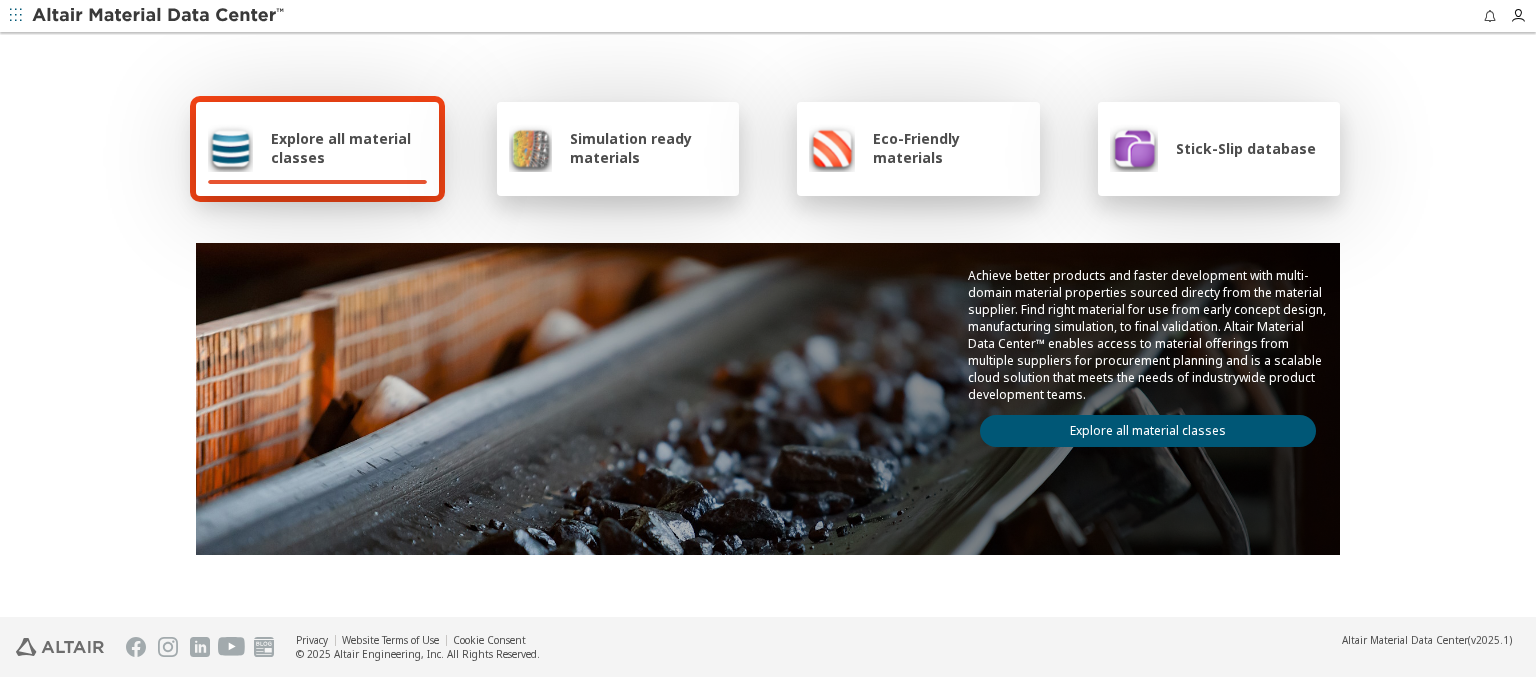 click on "Explore all material classes" at bounding box center (349, 148) 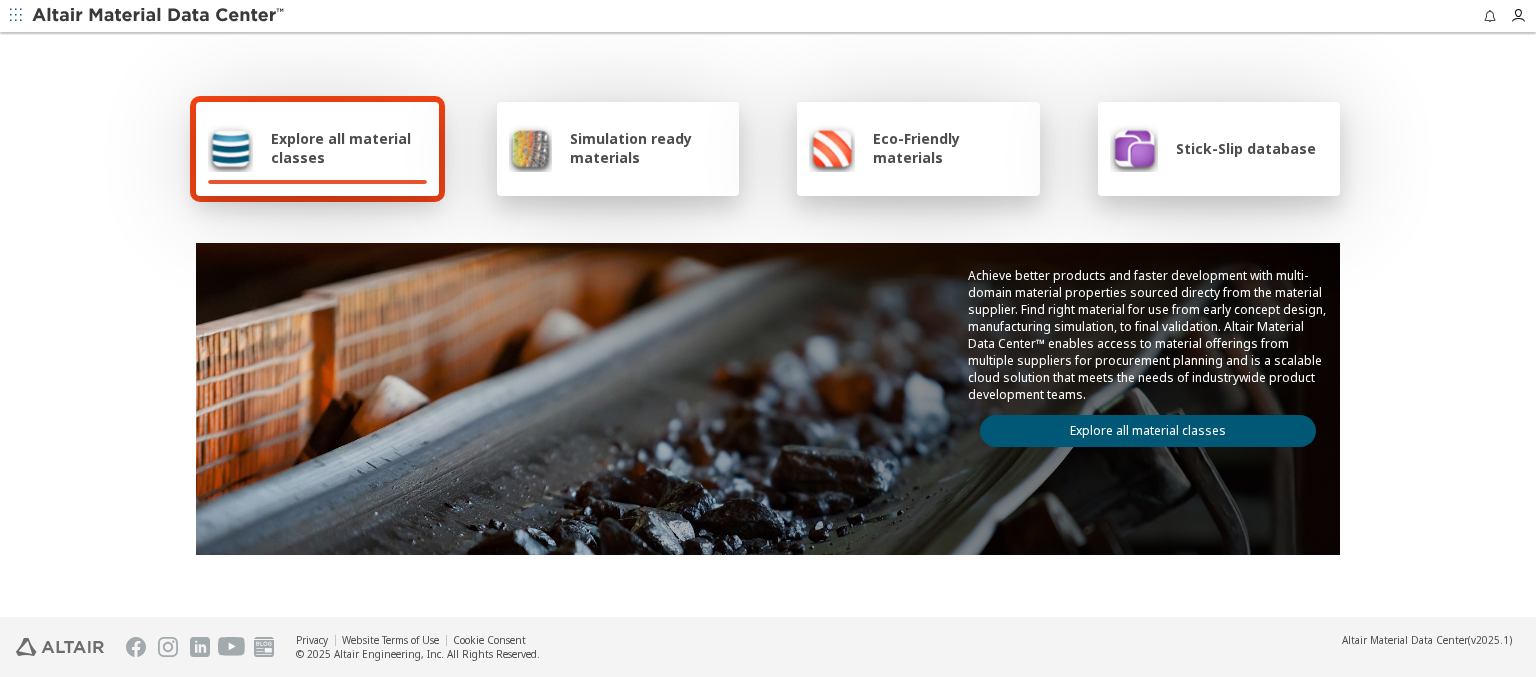 click on "Explore all material classes" at bounding box center [1148, 431] 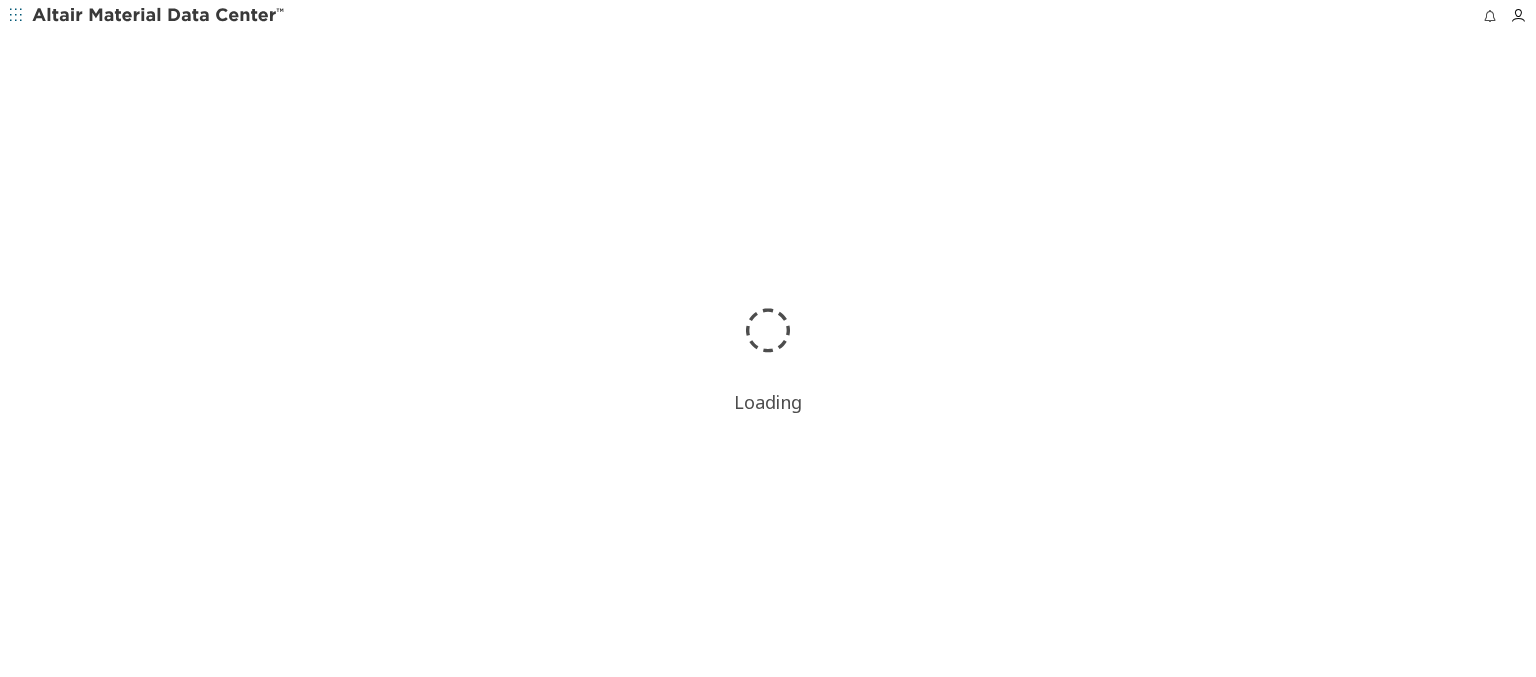 scroll, scrollTop: 0, scrollLeft: 0, axis: both 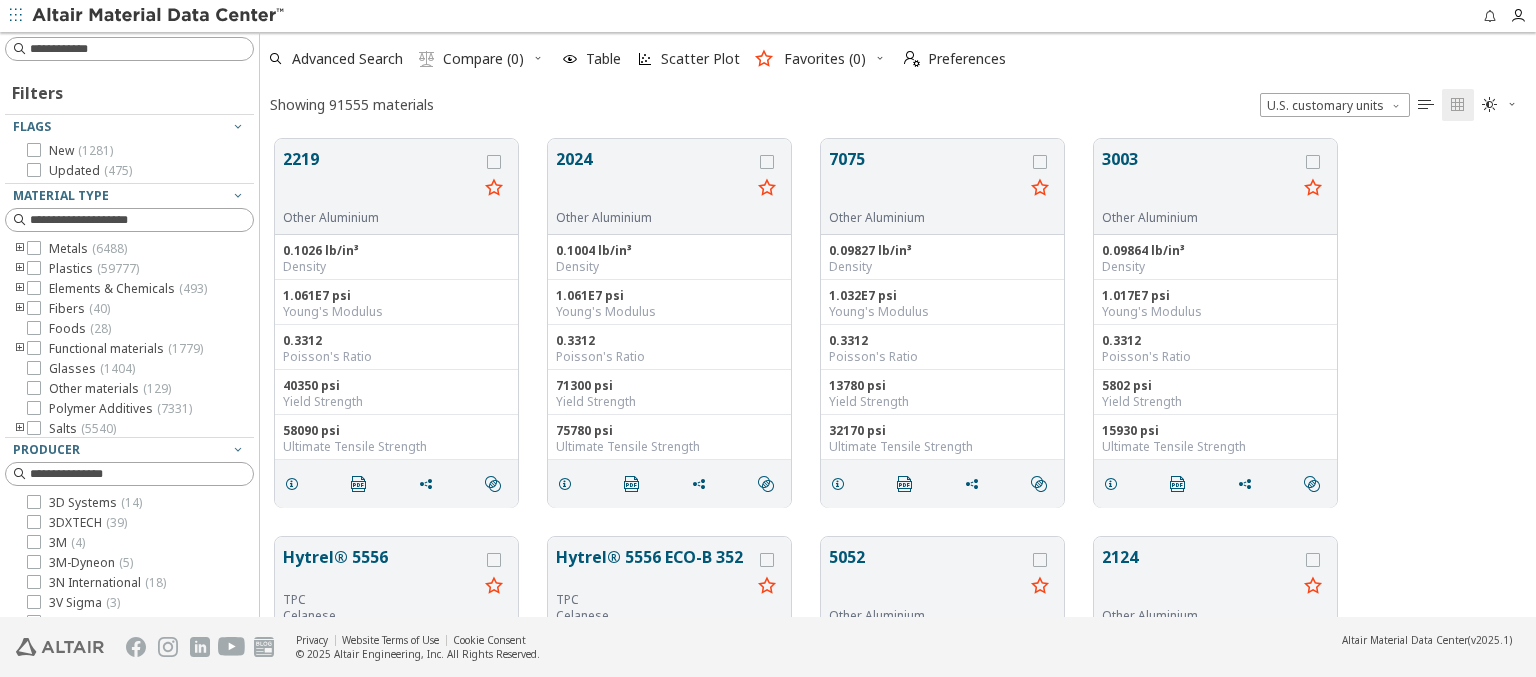 click at bounding box center [880, 58] 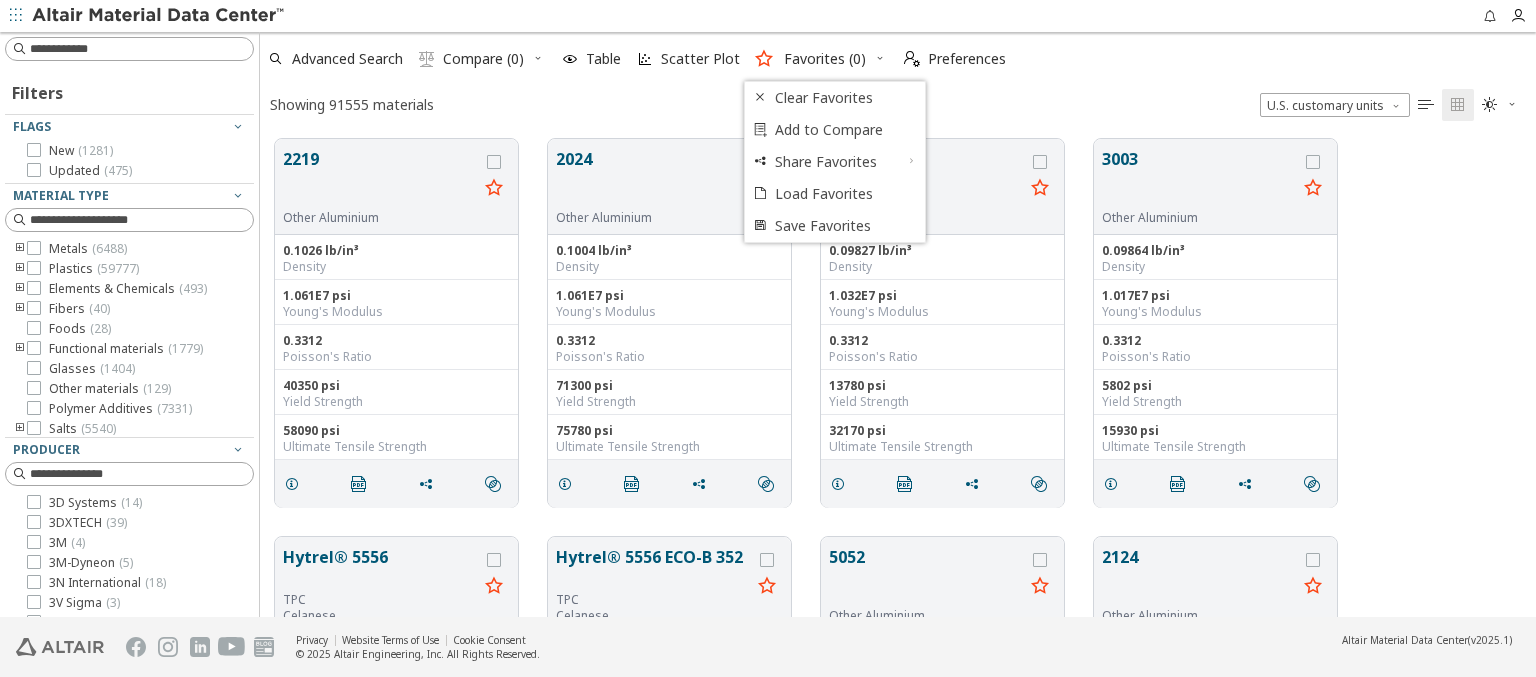 click at bounding box center [238, 683] 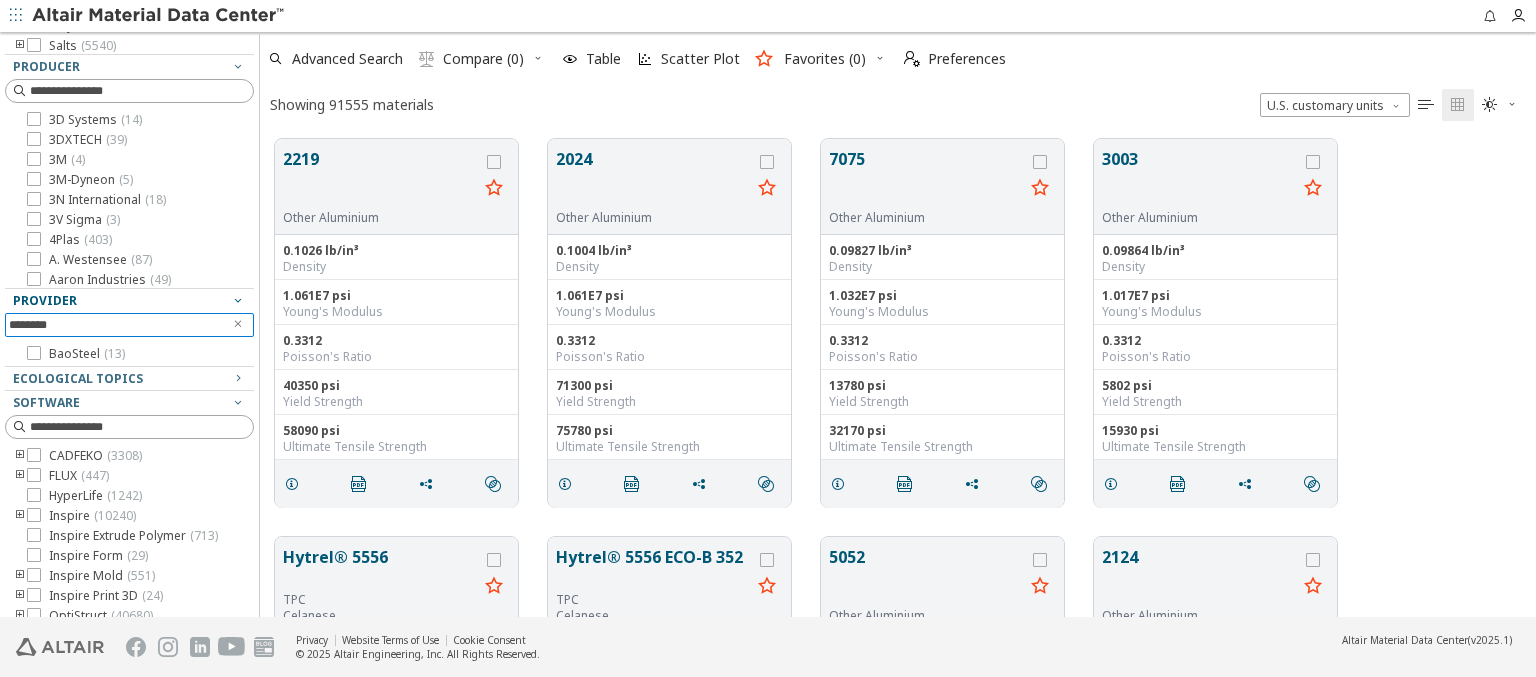 scroll, scrollTop: 416, scrollLeft: 0, axis: vertical 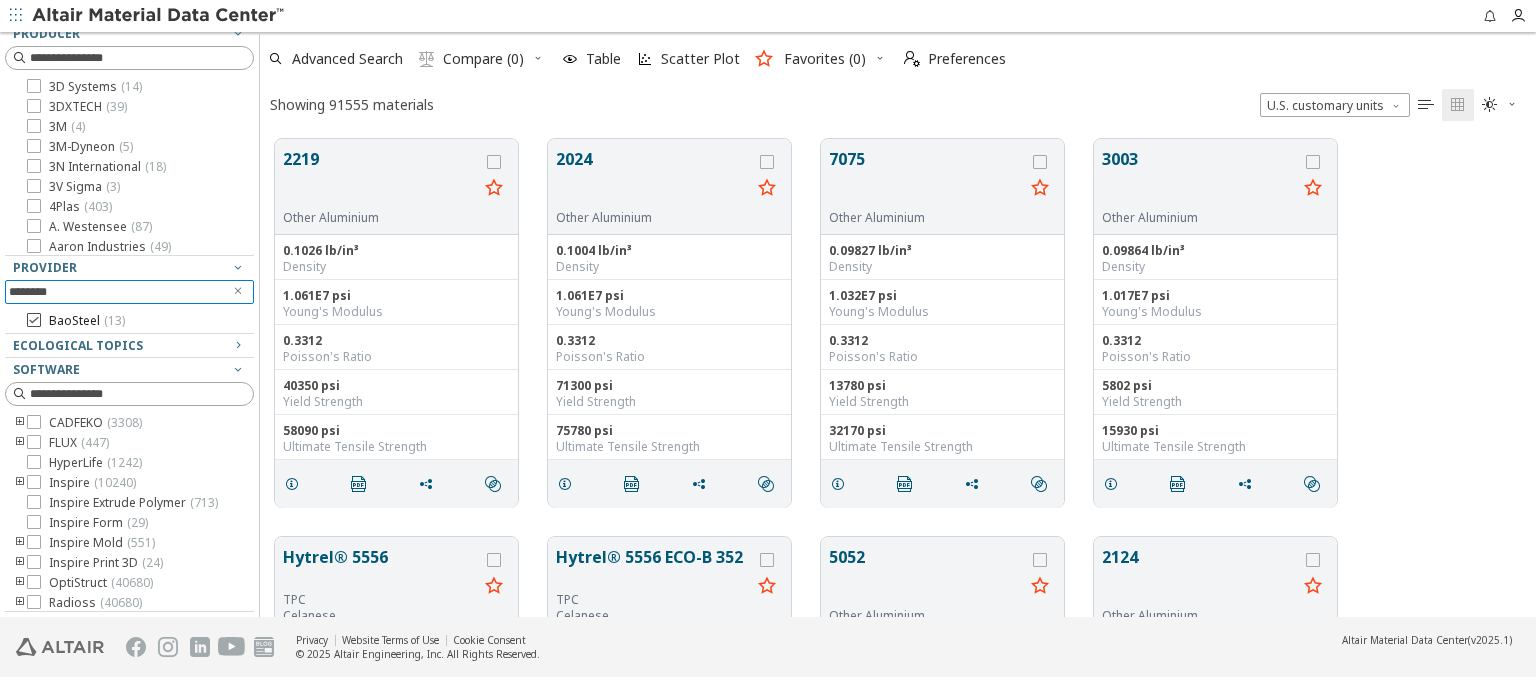 type on "********" 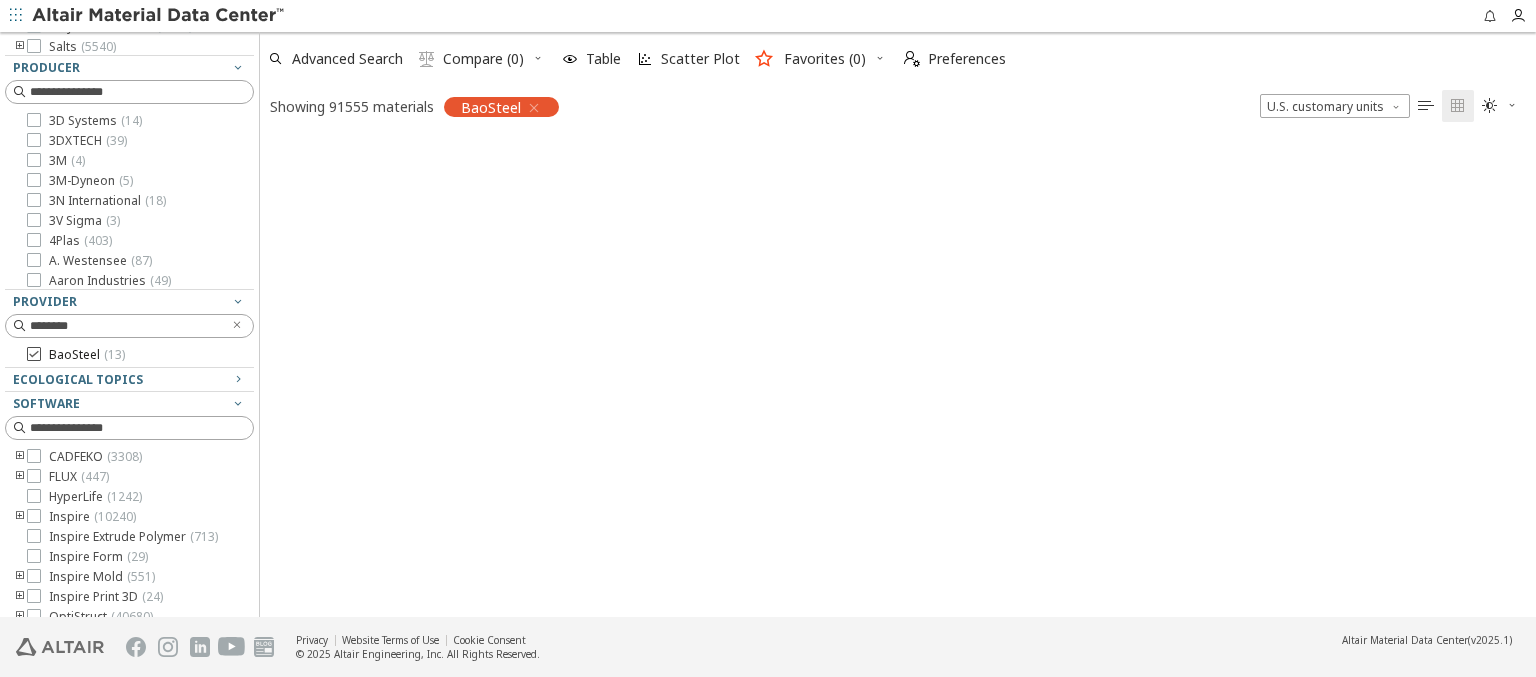 scroll, scrollTop: 475, scrollLeft: 1260, axis: both 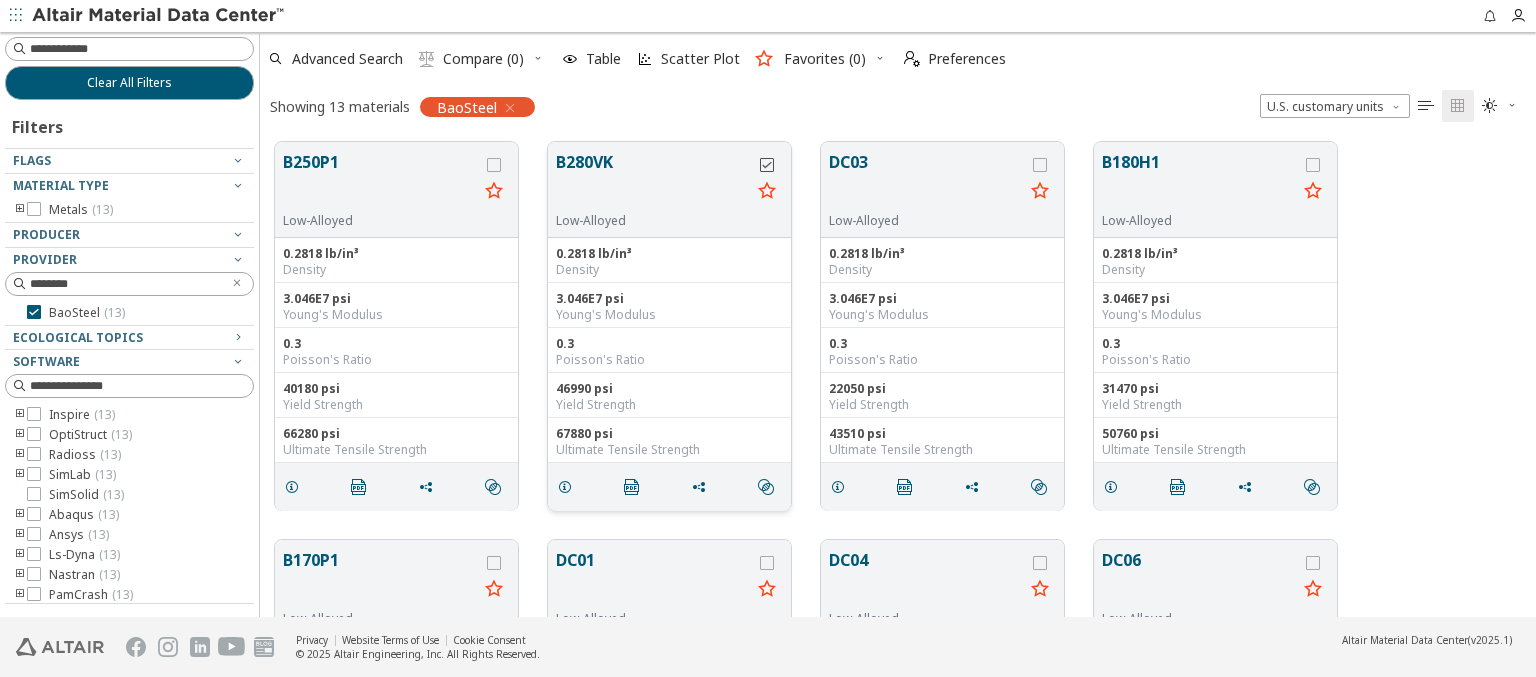 click at bounding box center [494, 165] 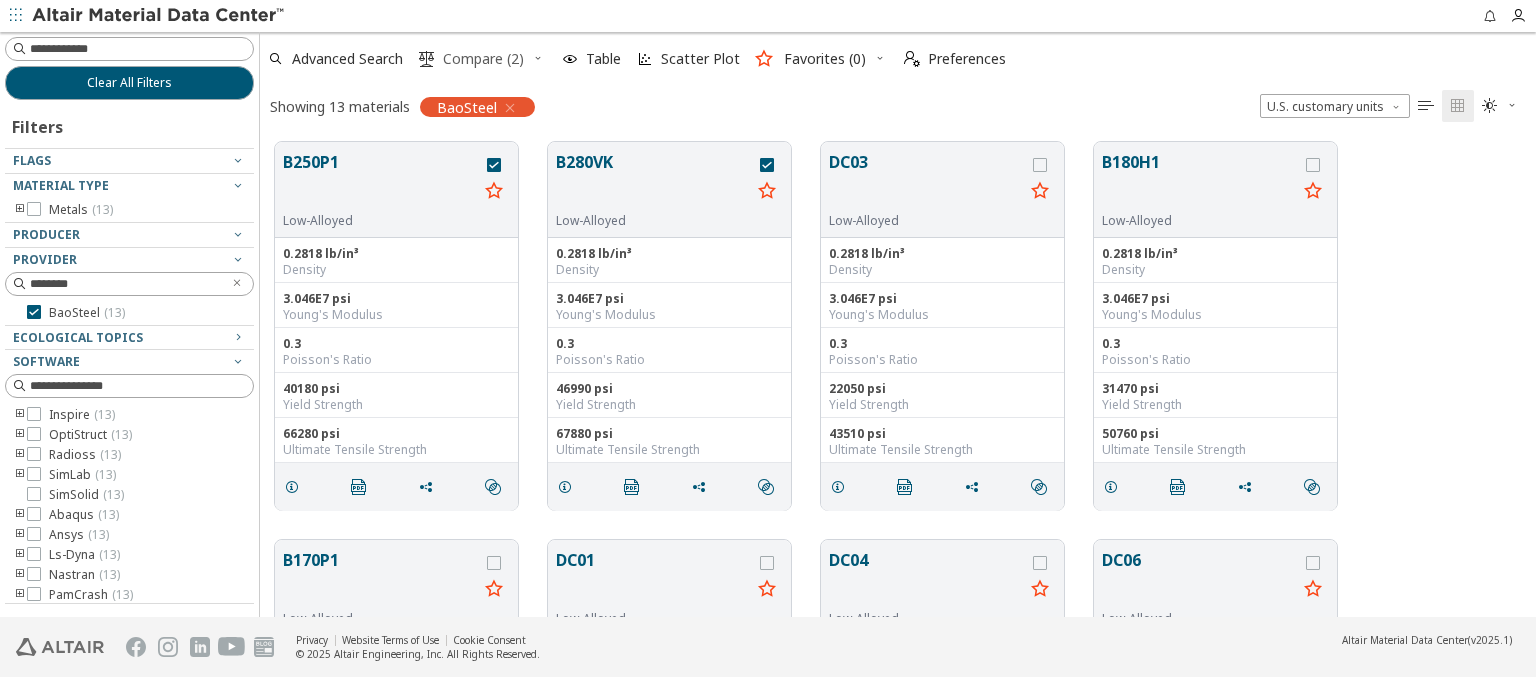 click on "Compare (2)" at bounding box center [483, 59] 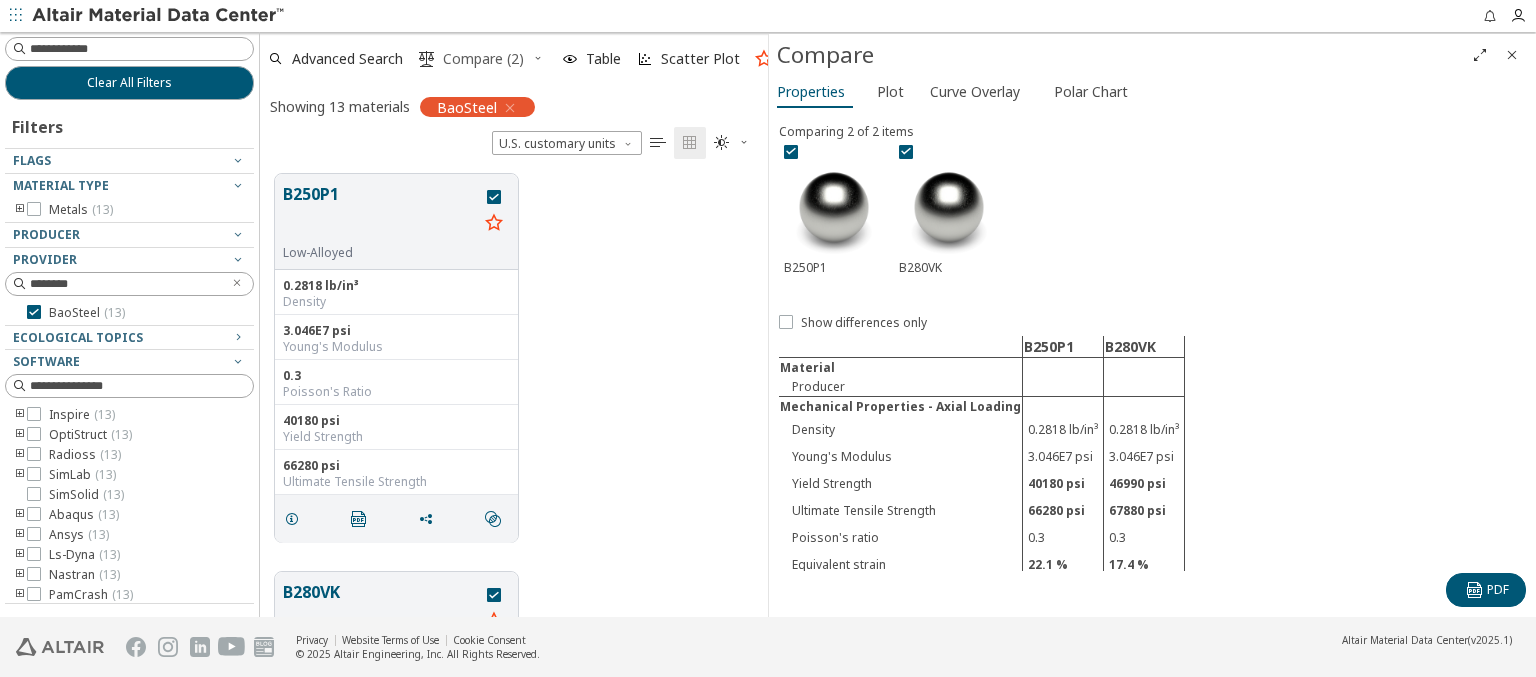 scroll, scrollTop: 443, scrollLeft: 492, axis: both 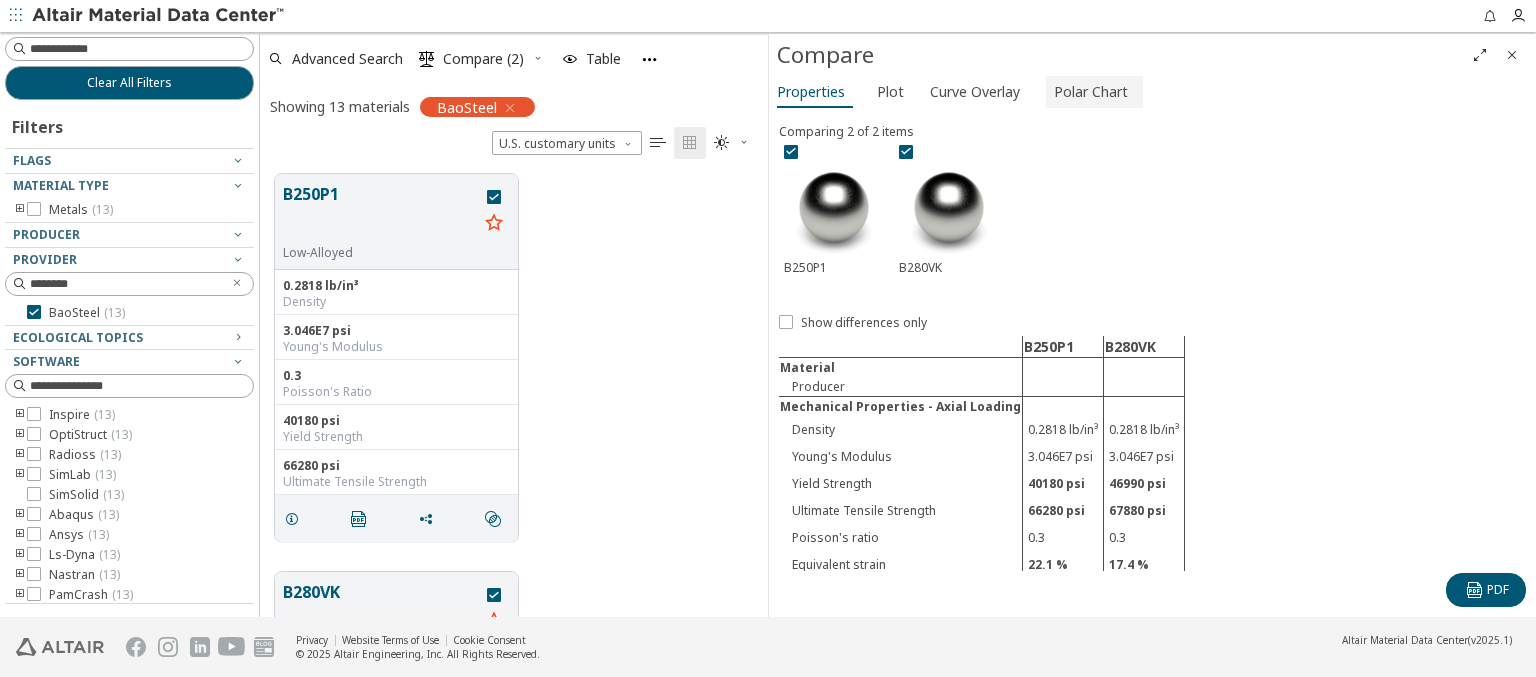 click on "Polar Chart" at bounding box center (1091, 92) 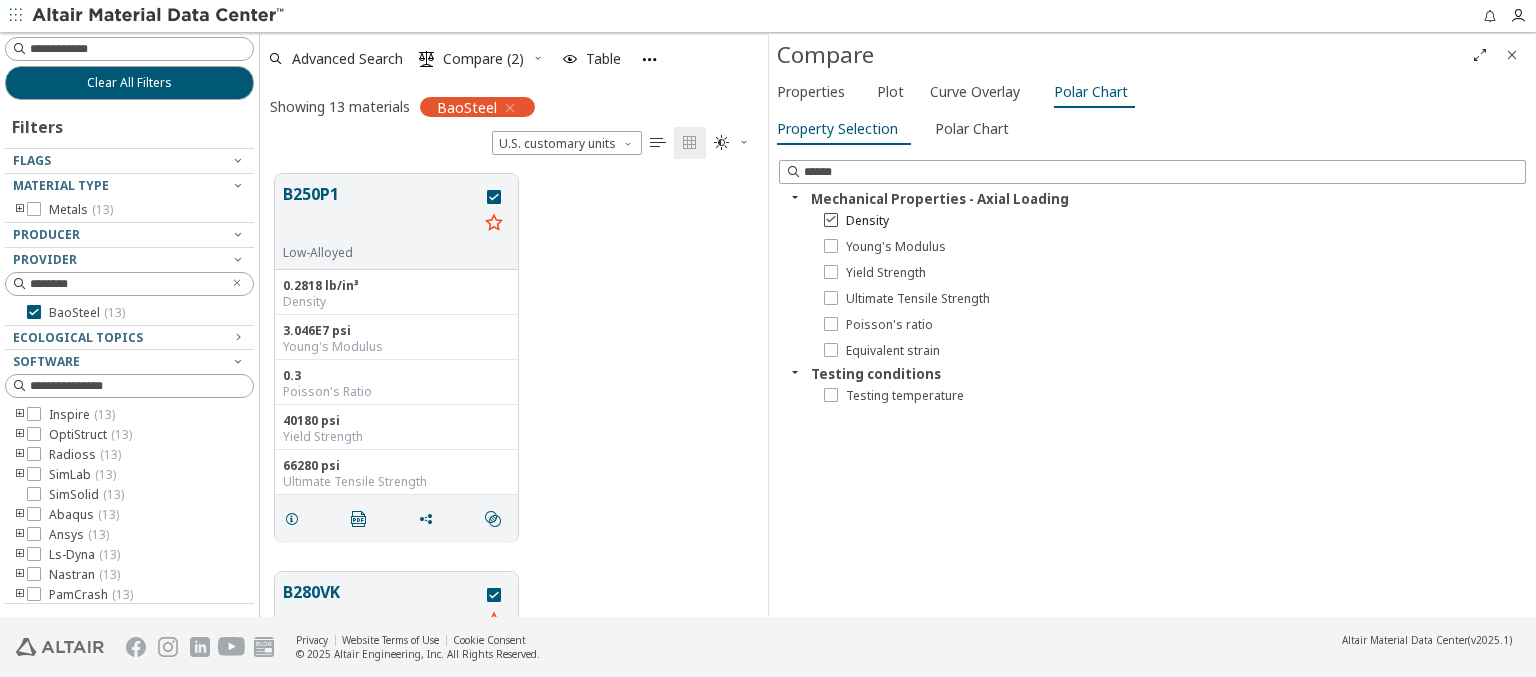 click on "Density" at bounding box center [867, 221] 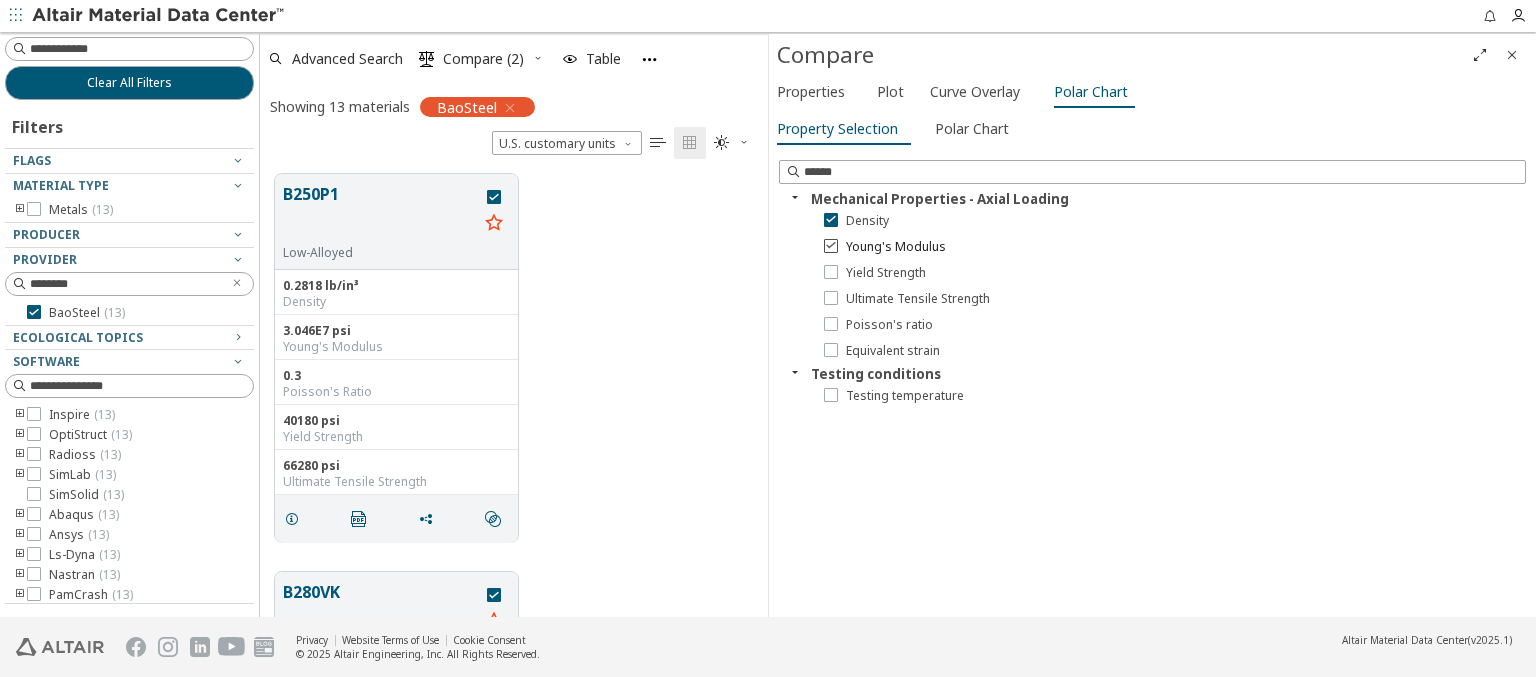 click on "Young's Modulus" at bounding box center (896, 247) 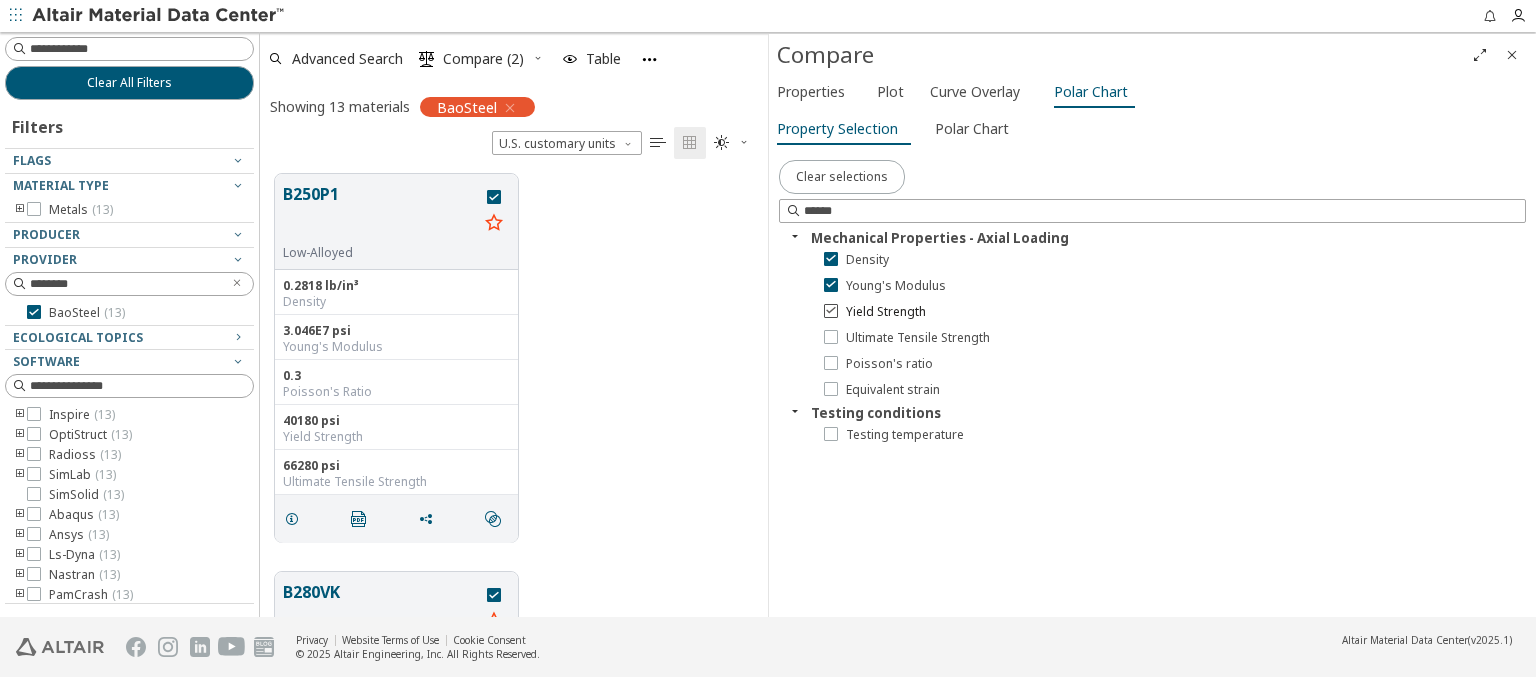click on "Yield Strength" at bounding box center (886, 312) 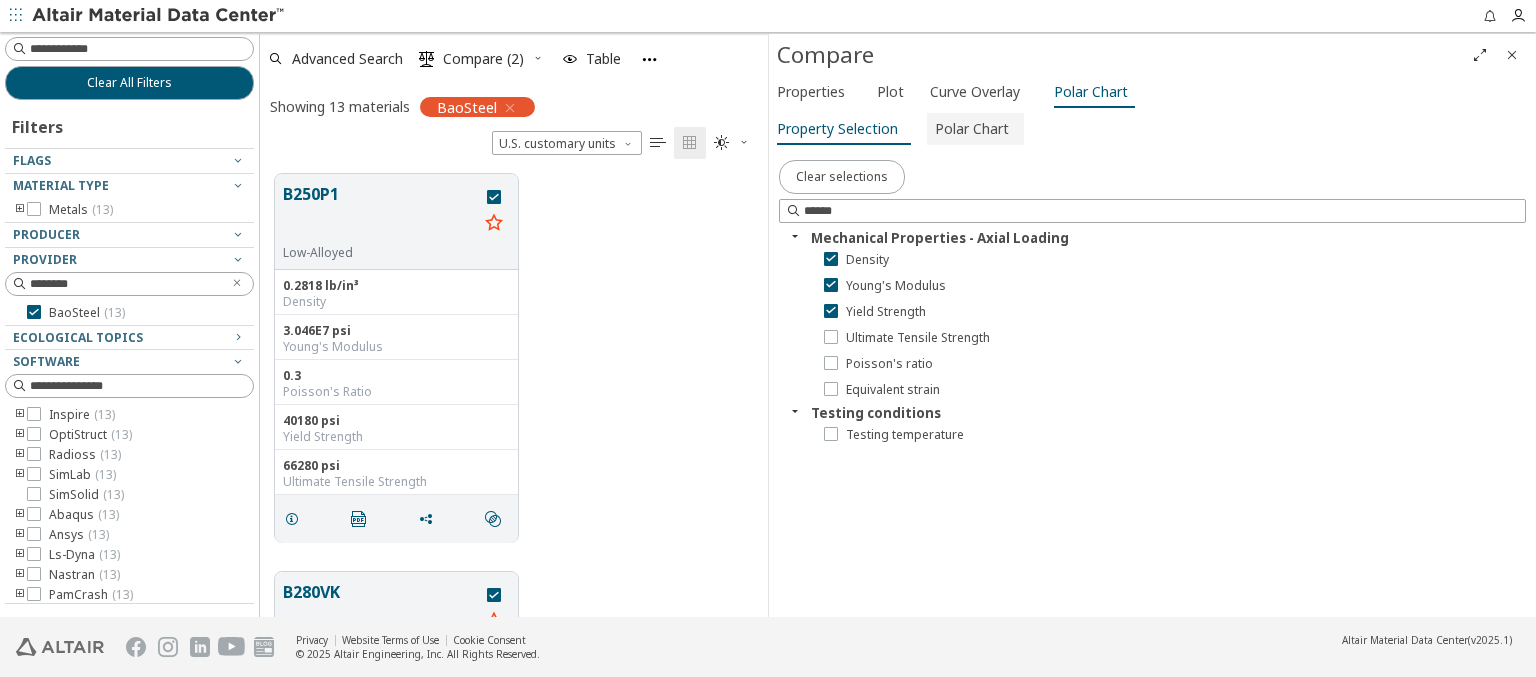 click on "Polar Chart" at bounding box center (972, 129) 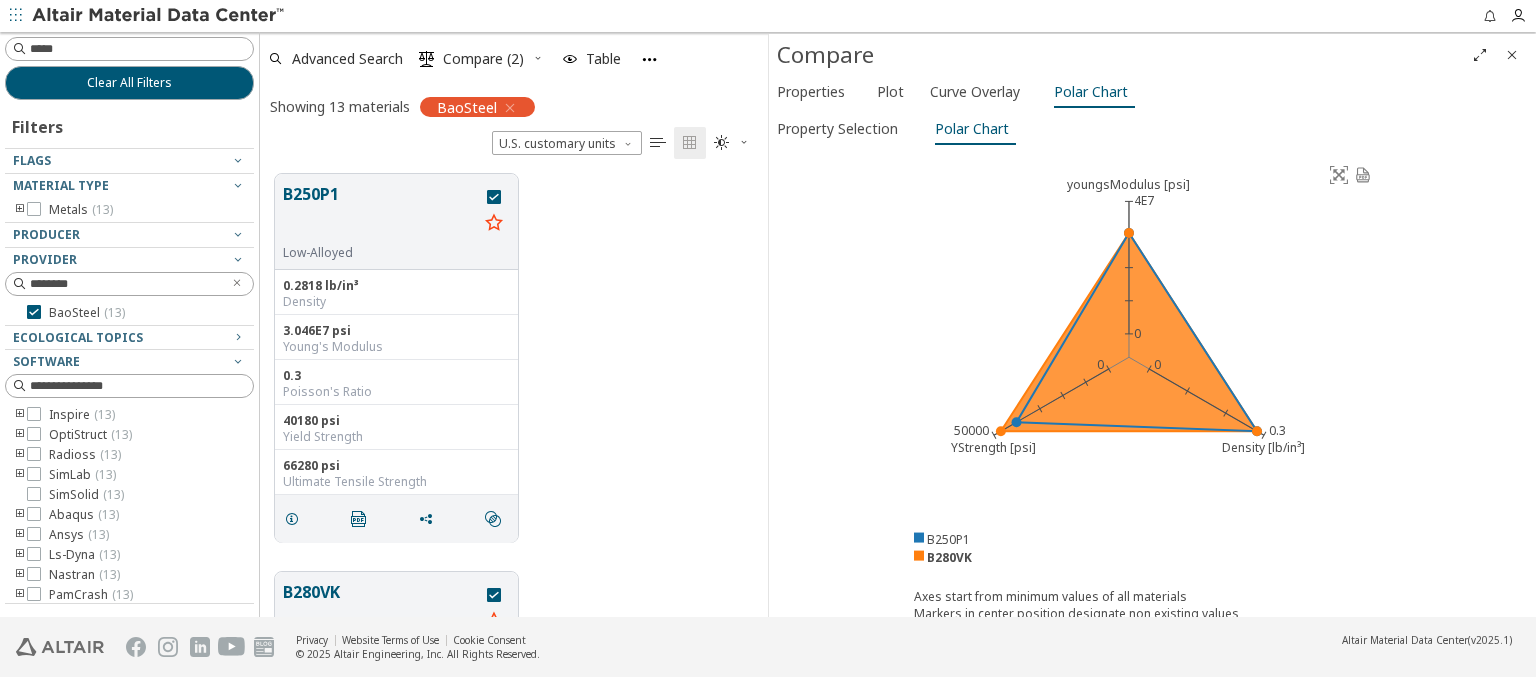 type on "******" 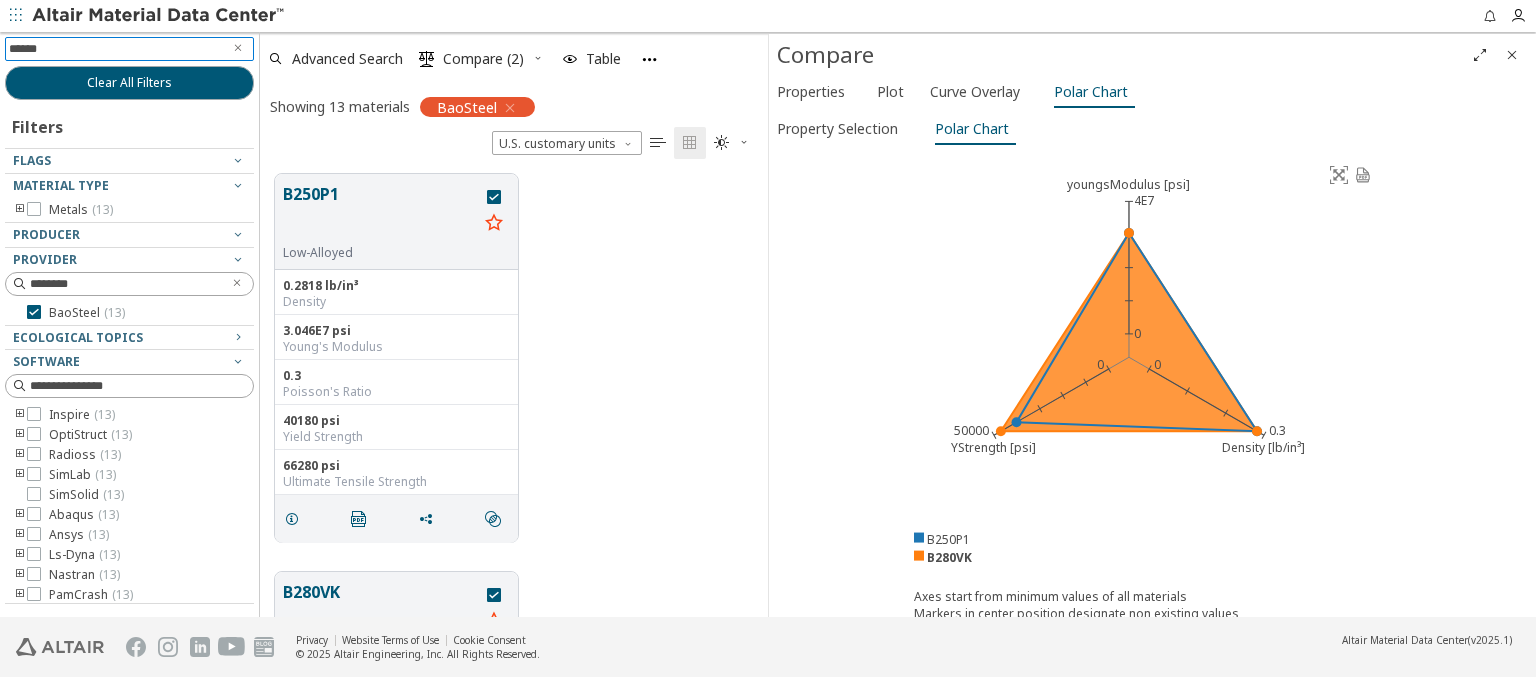 type 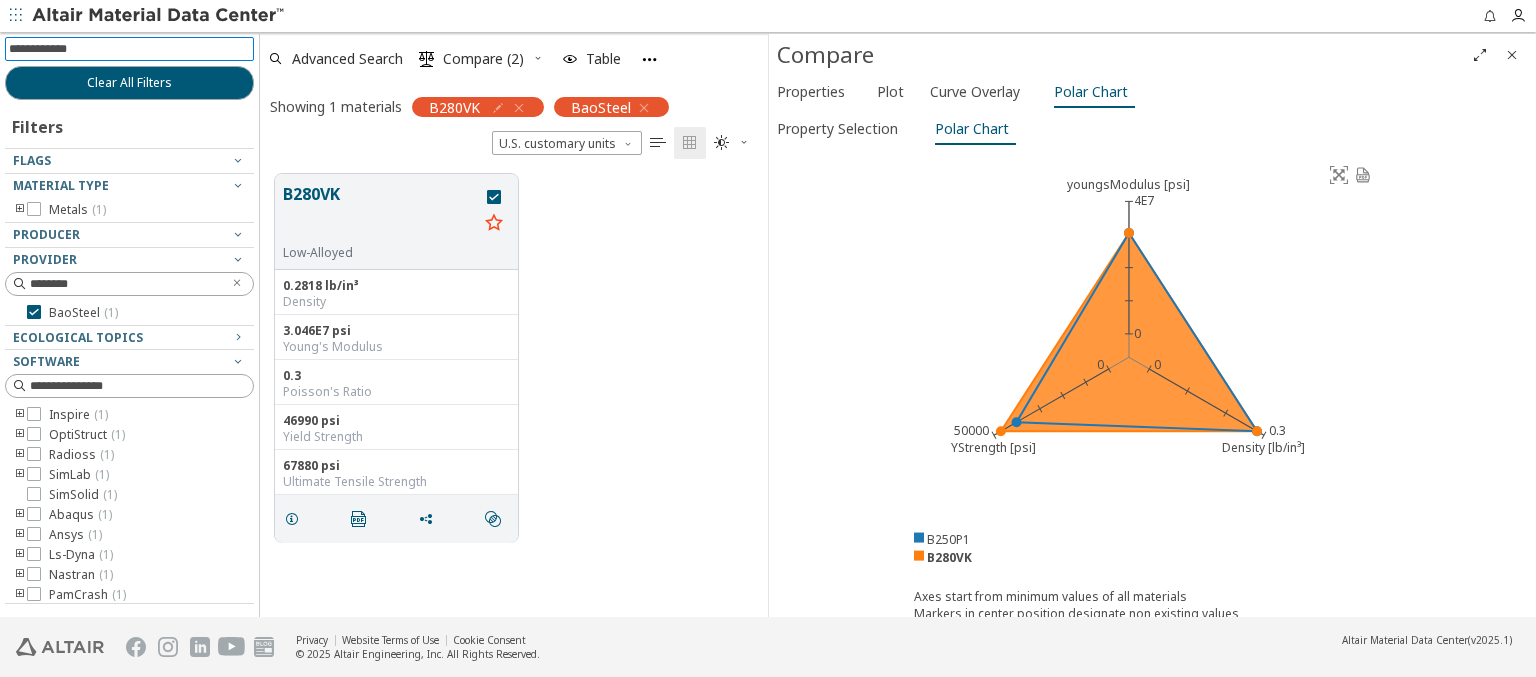 click at bounding box center [159, 16] 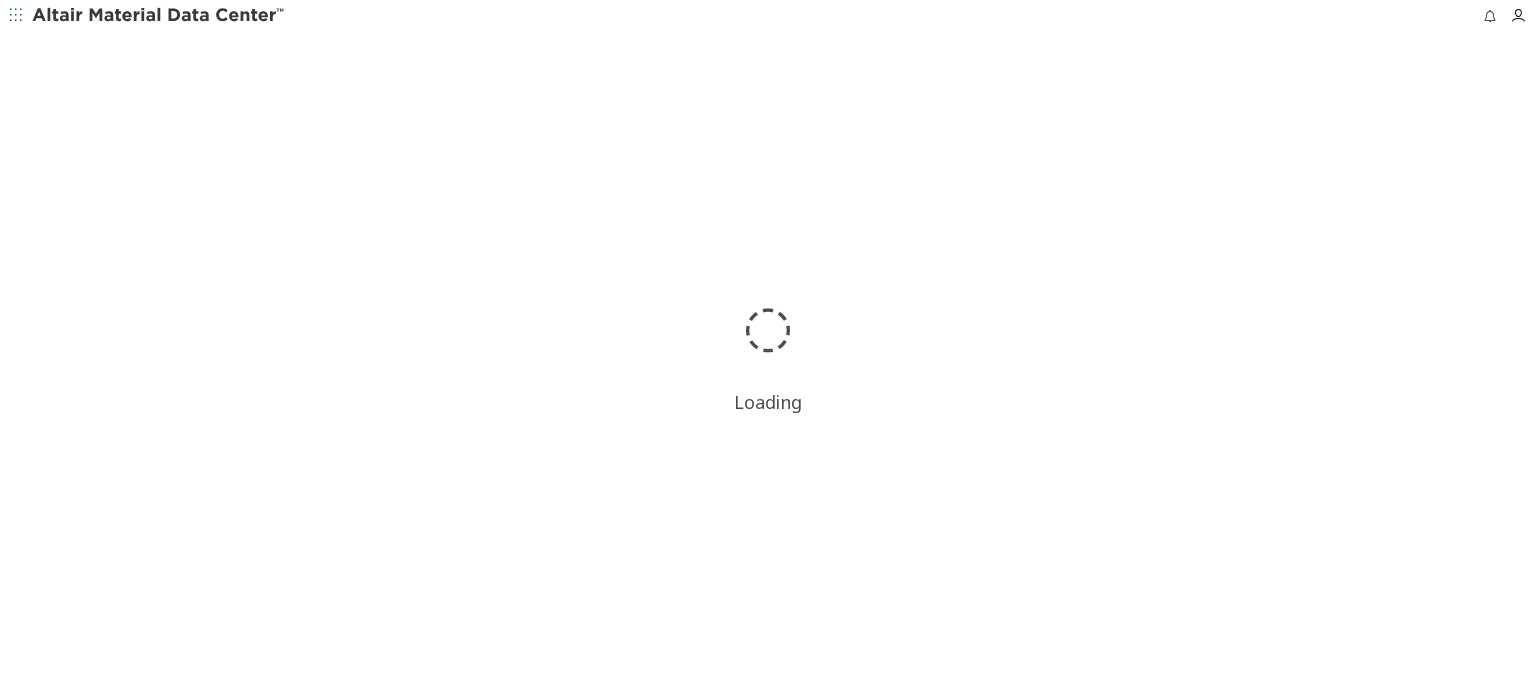 scroll, scrollTop: 0, scrollLeft: 0, axis: both 